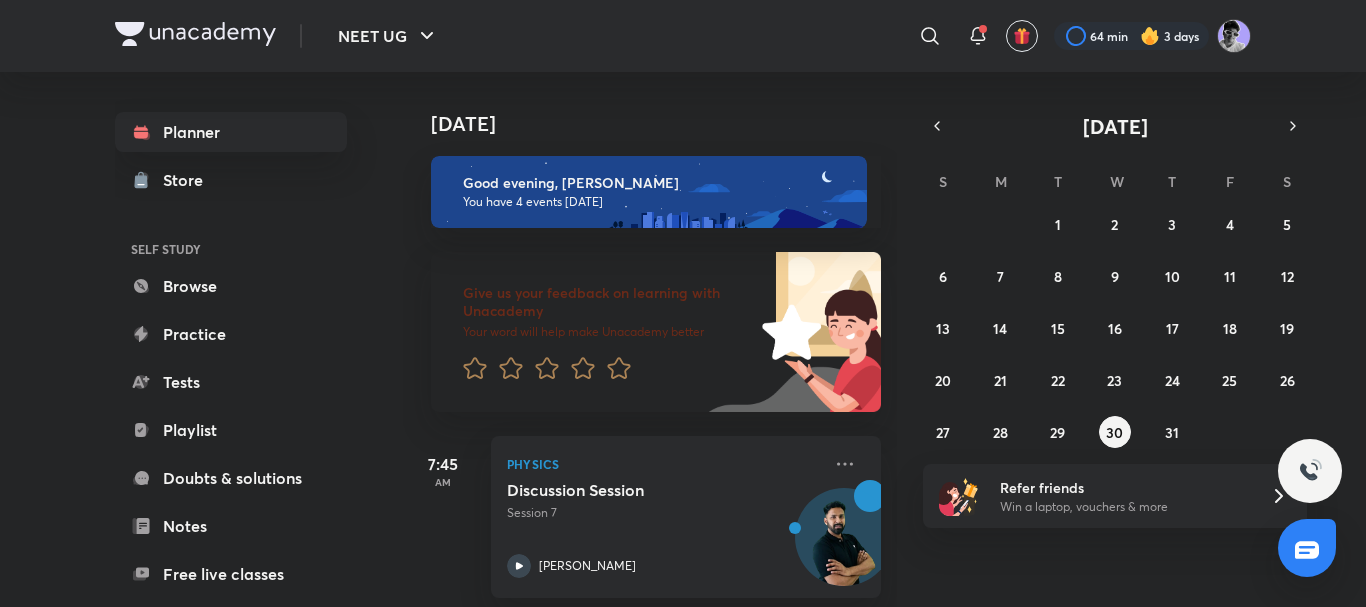 scroll, scrollTop: 0, scrollLeft: 0, axis: both 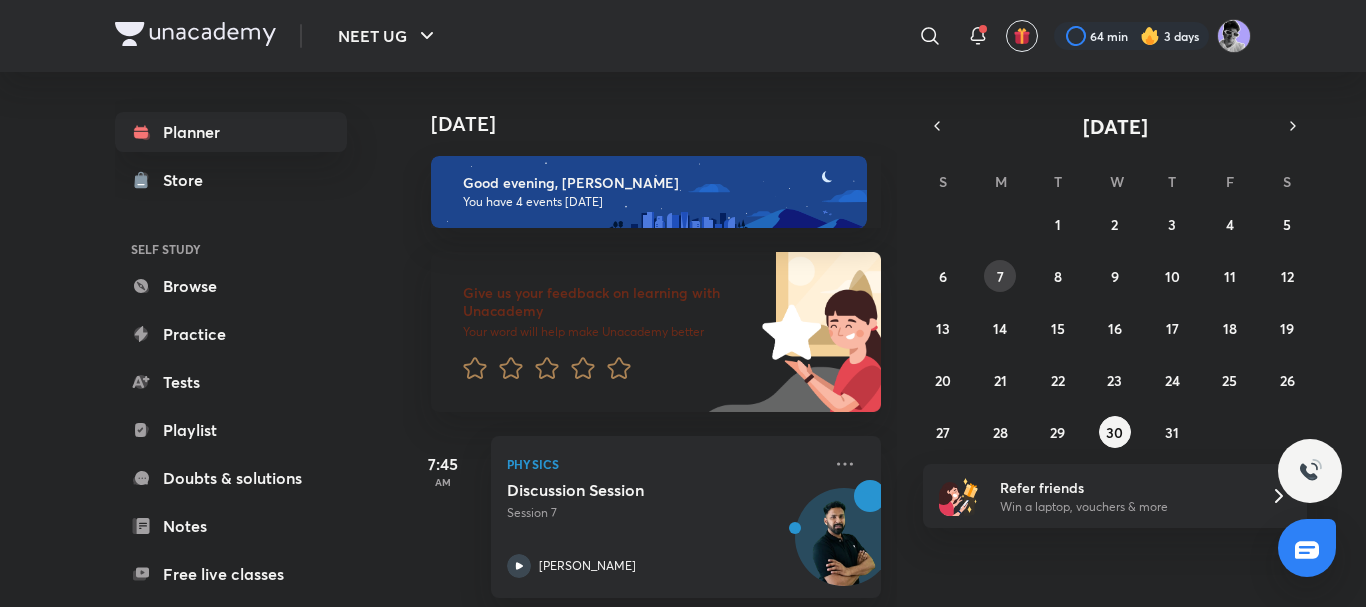 click on "7" at bounding box center [1000, 276] 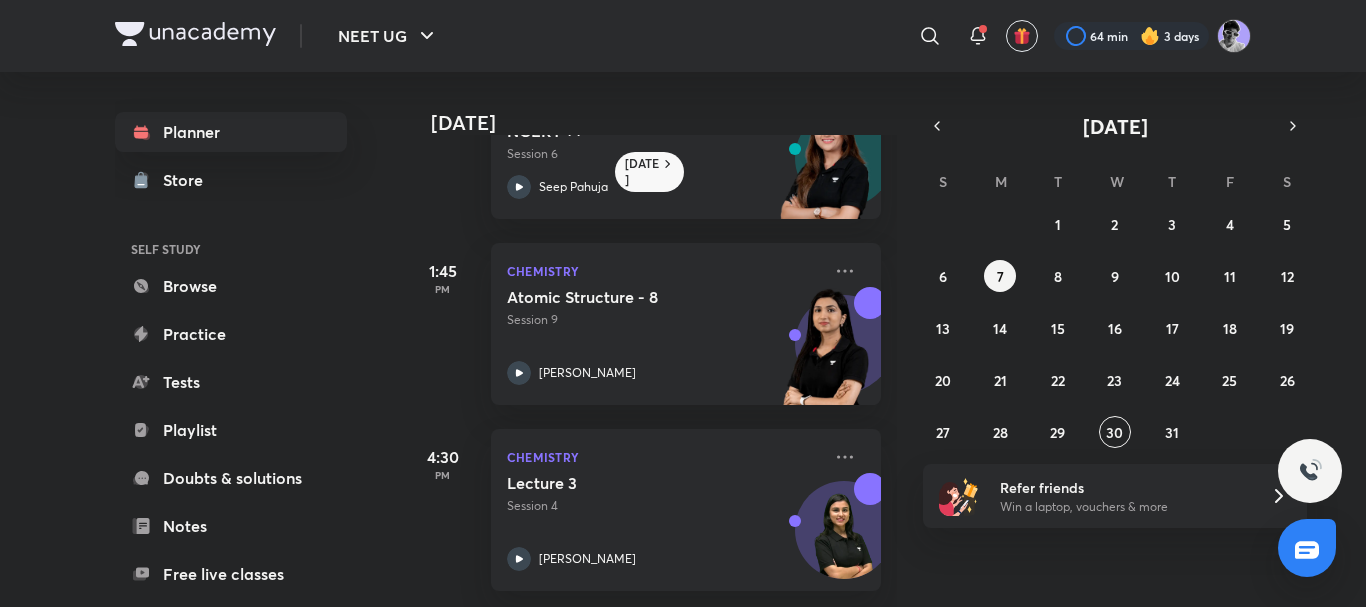 scroll, scrollTop: 409, scrollLeft: 0, axis: vertical 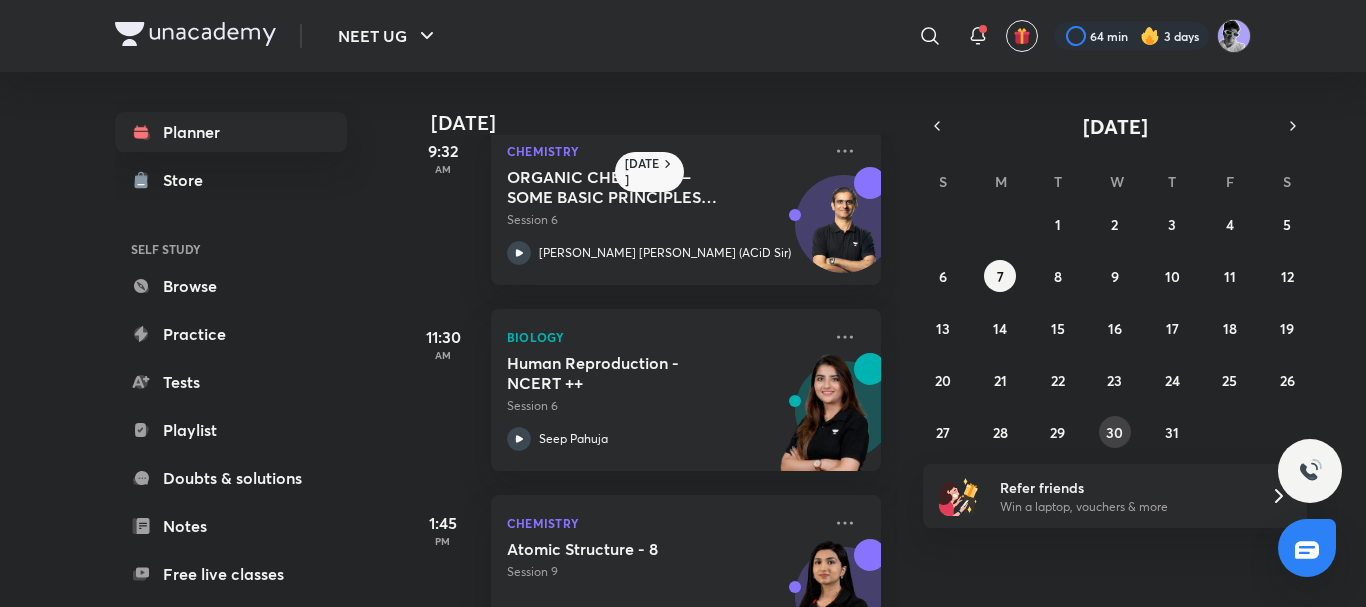 click on "30" at bounding box center [1114, 432] 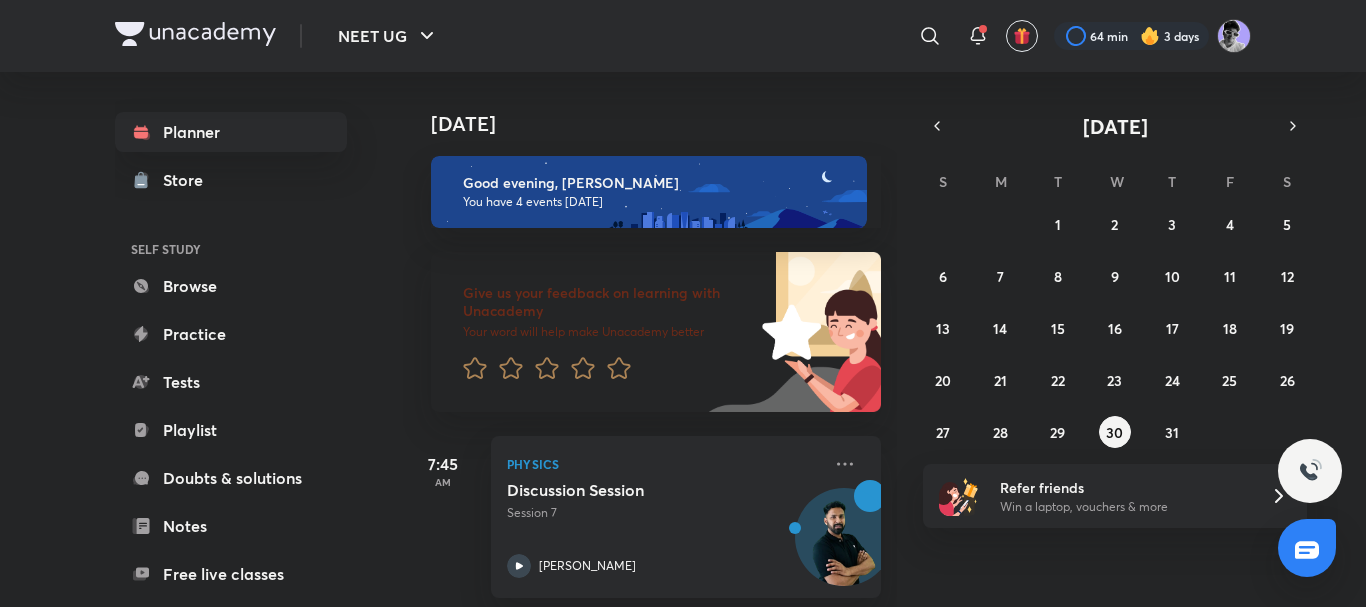 scroll, scrollTop: 293, scrollLeft: 0, axis: vertical 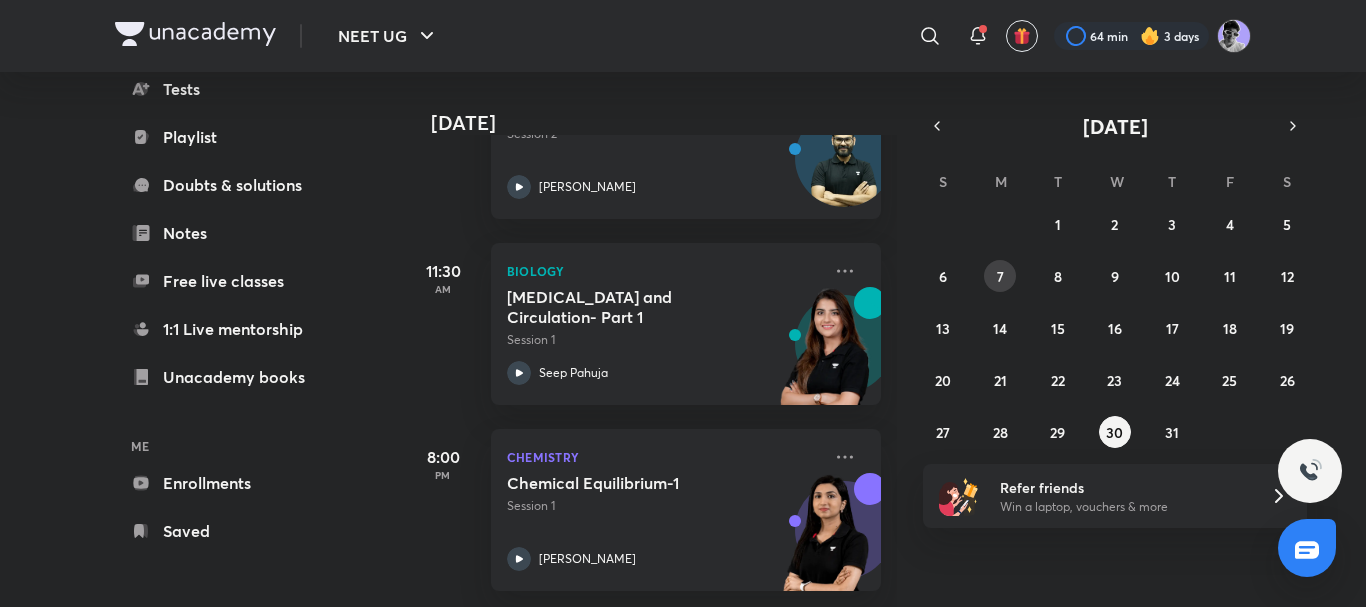 click on "7" at bounding box center (1000, 276) 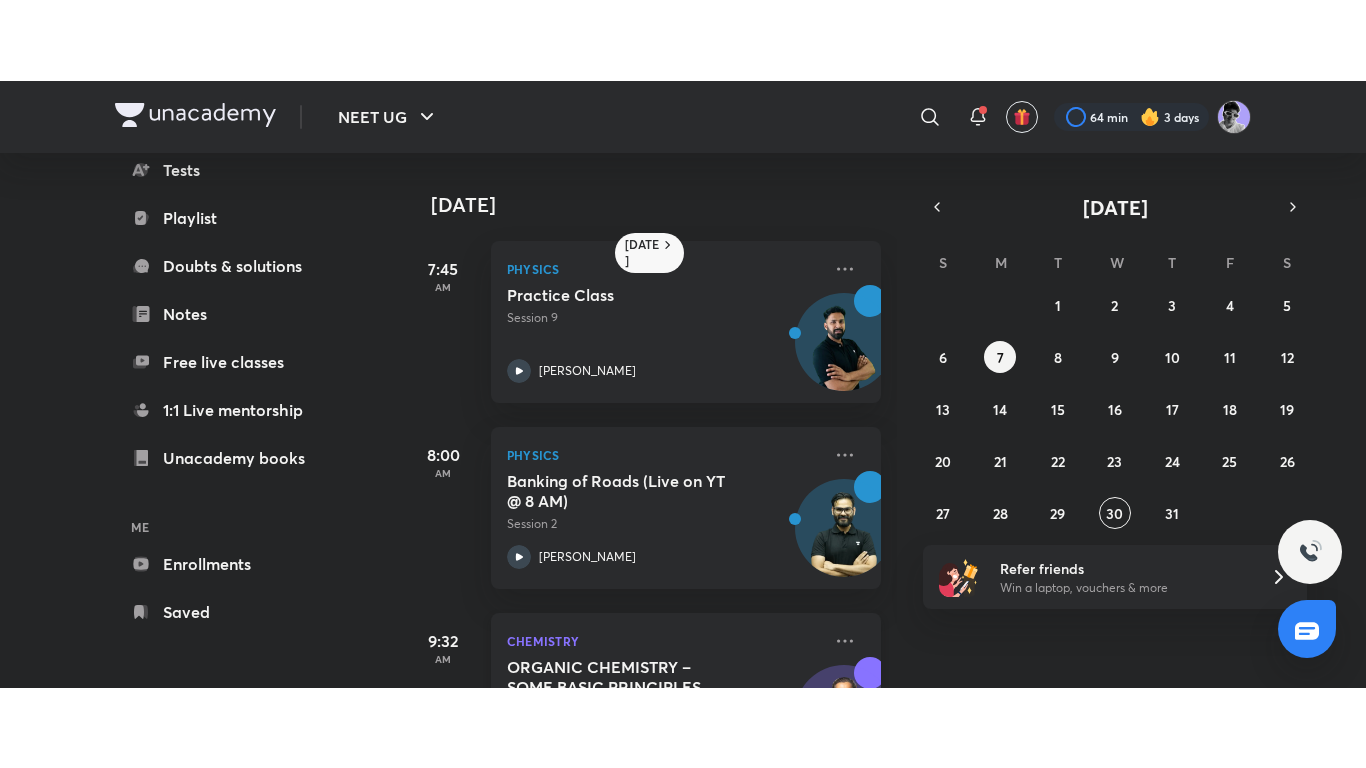 scroll, scrollTop: 267, scrollLeft: 0, axis: vertical 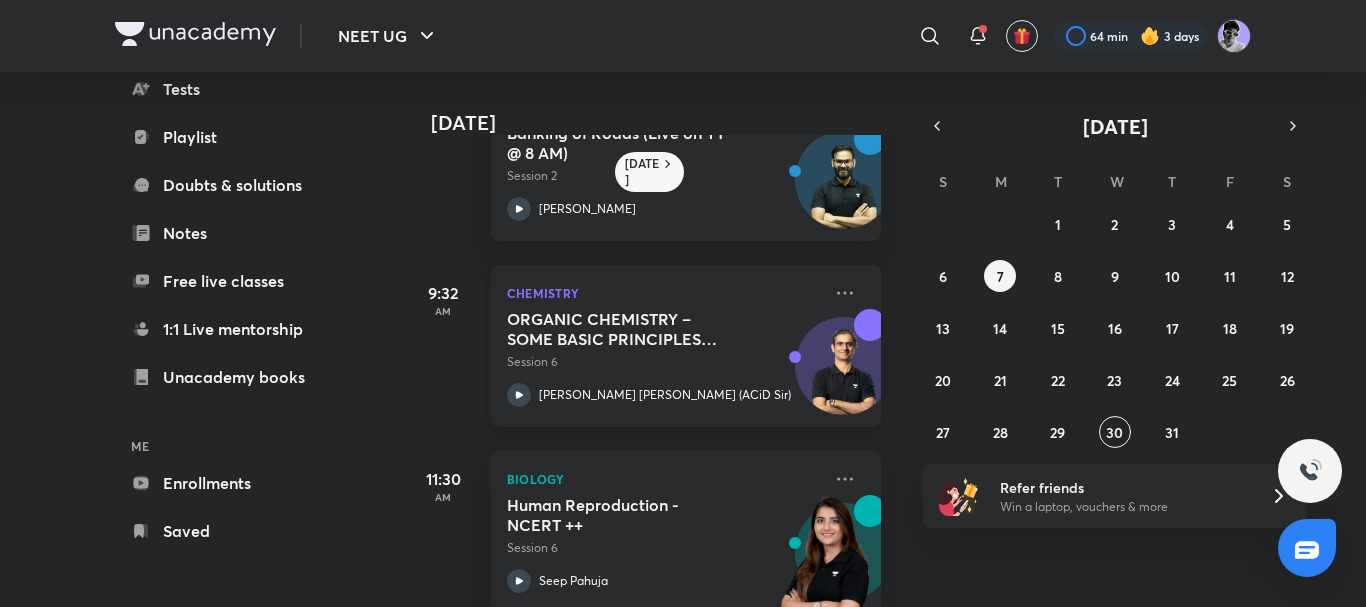 click 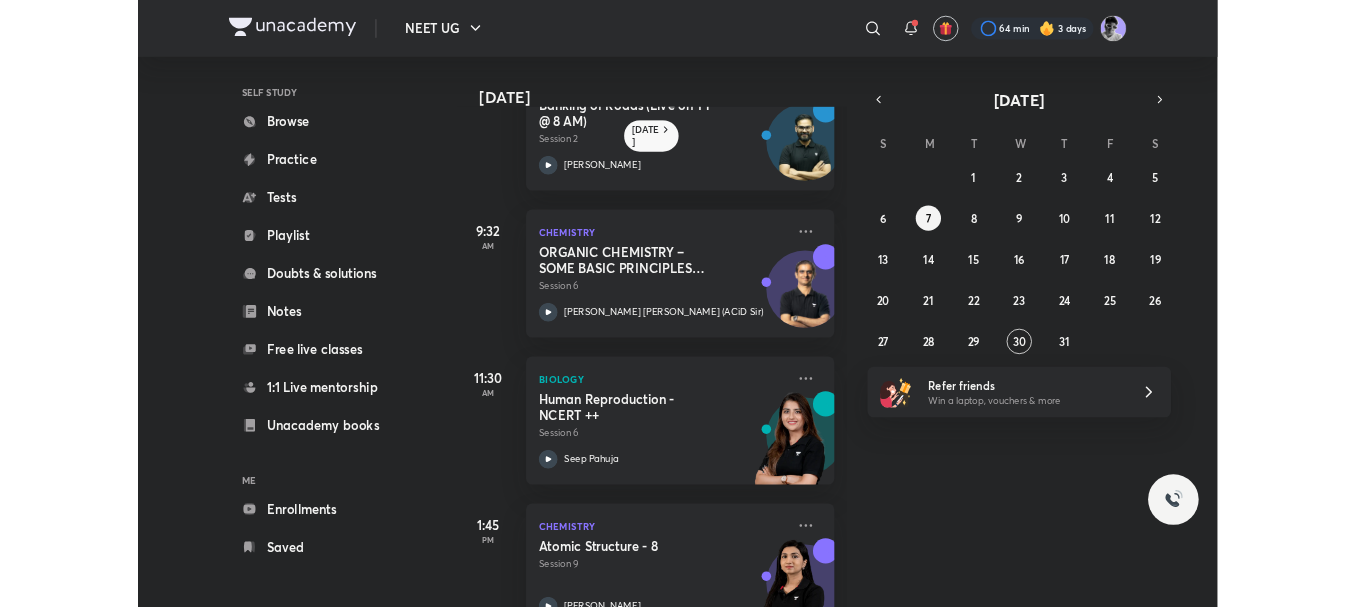 scroll, scrollTop: 132, scrollLeft: 0, axis: vertical 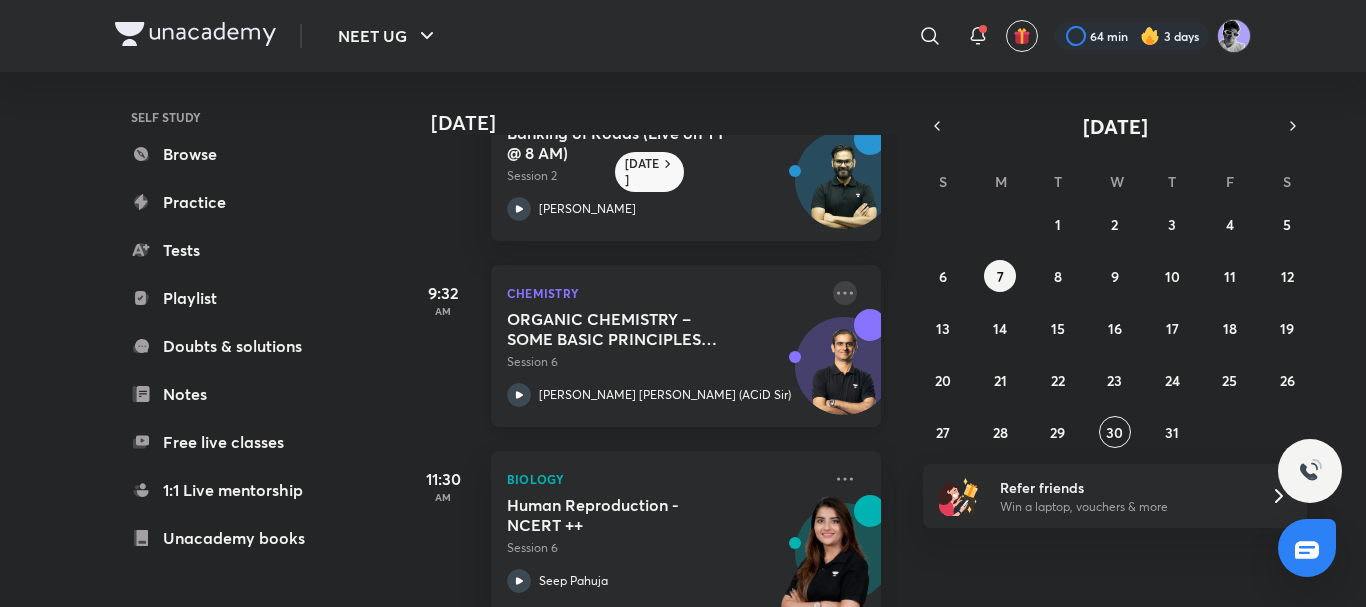click 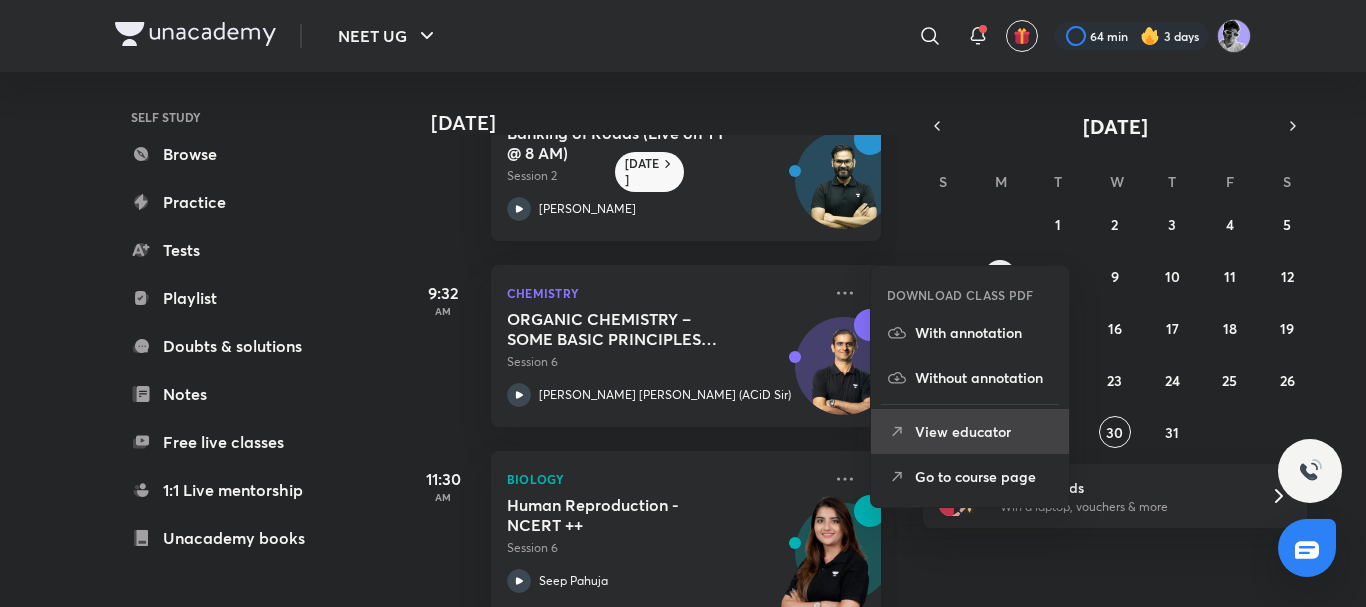 click on "View educator" at bounding box center [984, 431] 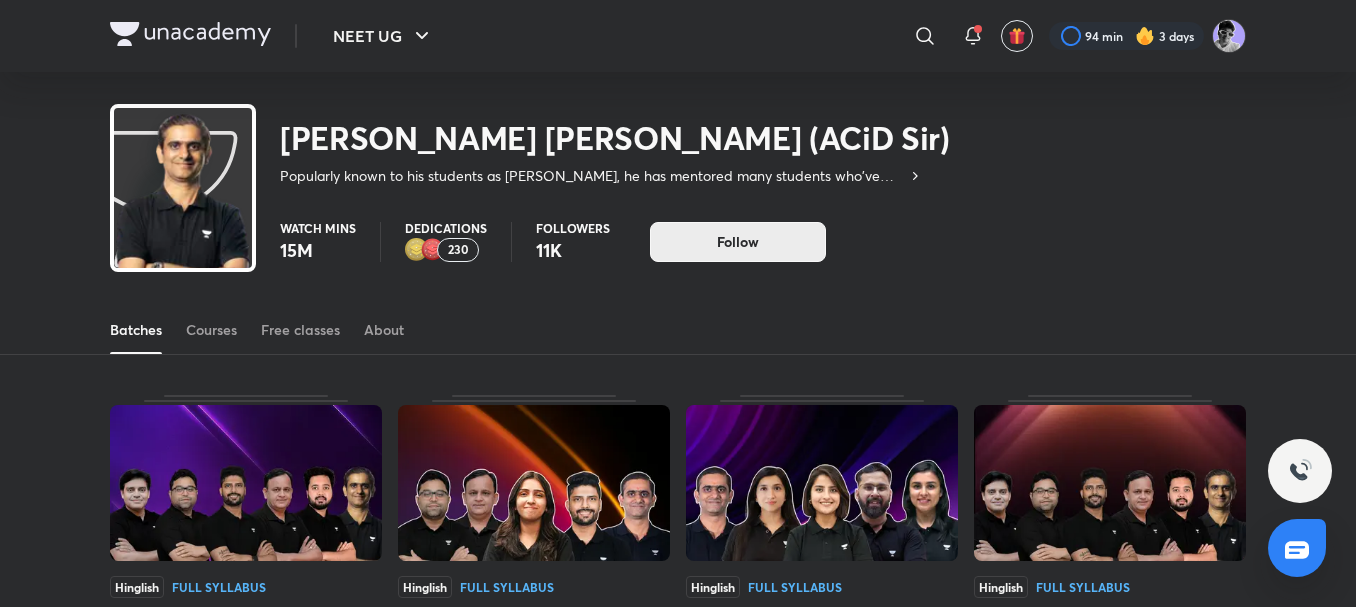 click on "Follow" at bounding box center (738, 242) 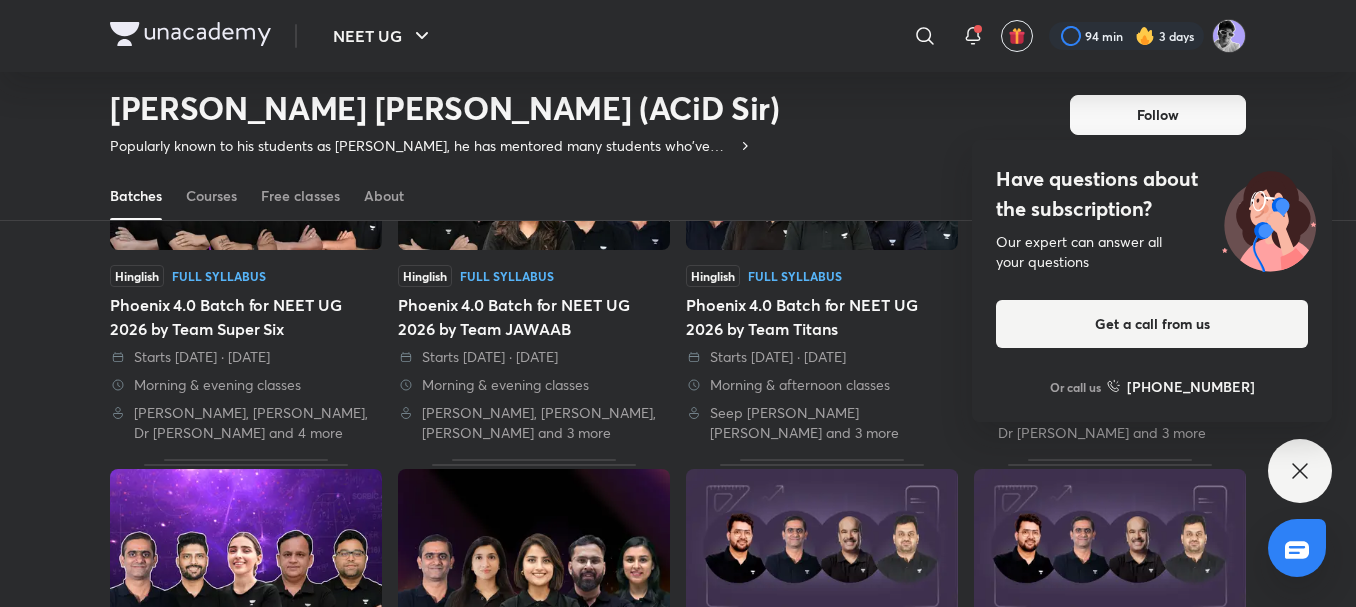 scroll, scrollTop: 0, scrollLeft: 0, axis: both 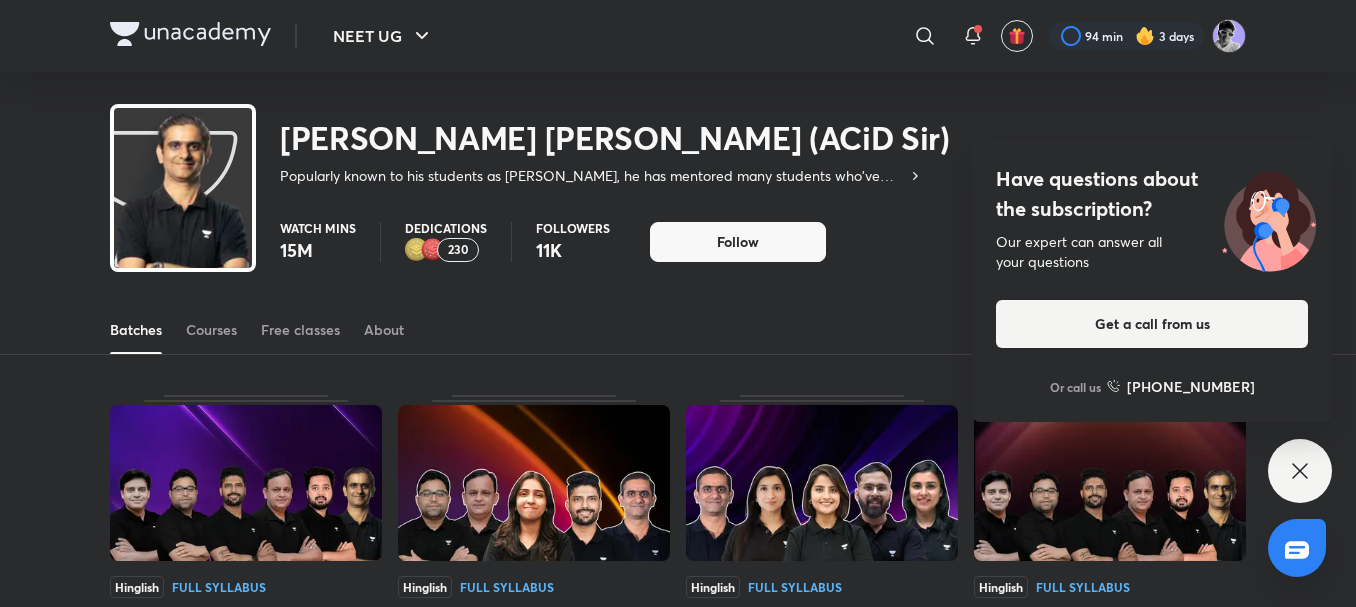 click 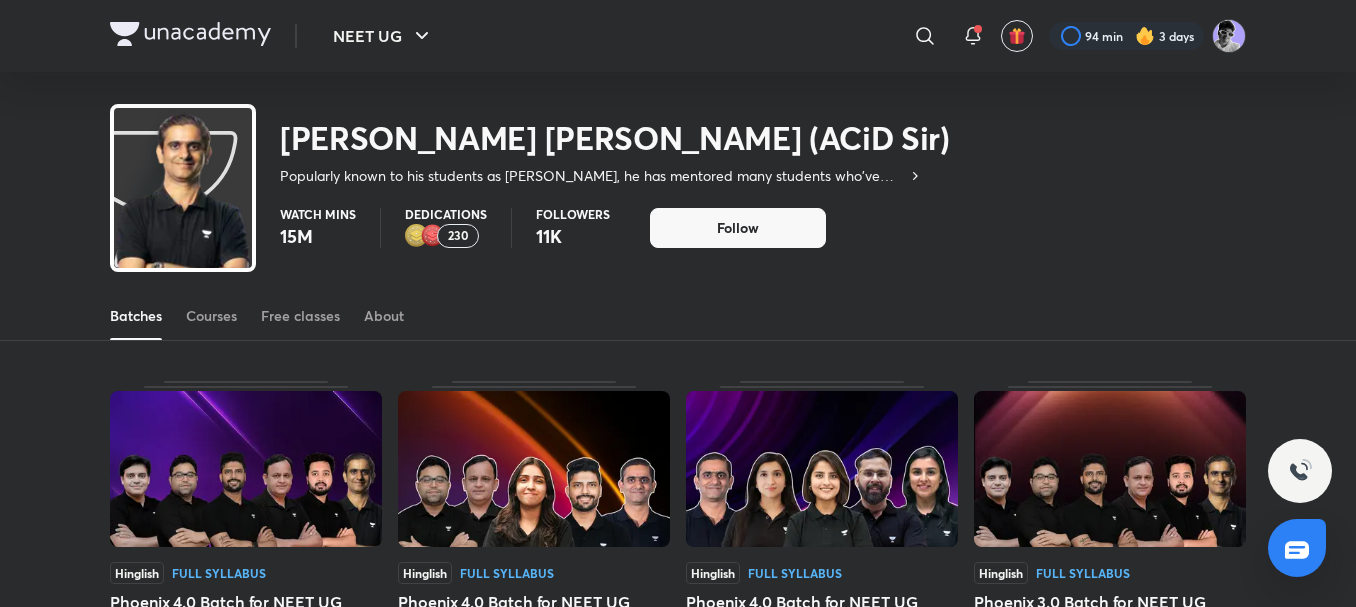scroll, scrollTop: 0, scrollLeft: 0, axis: both 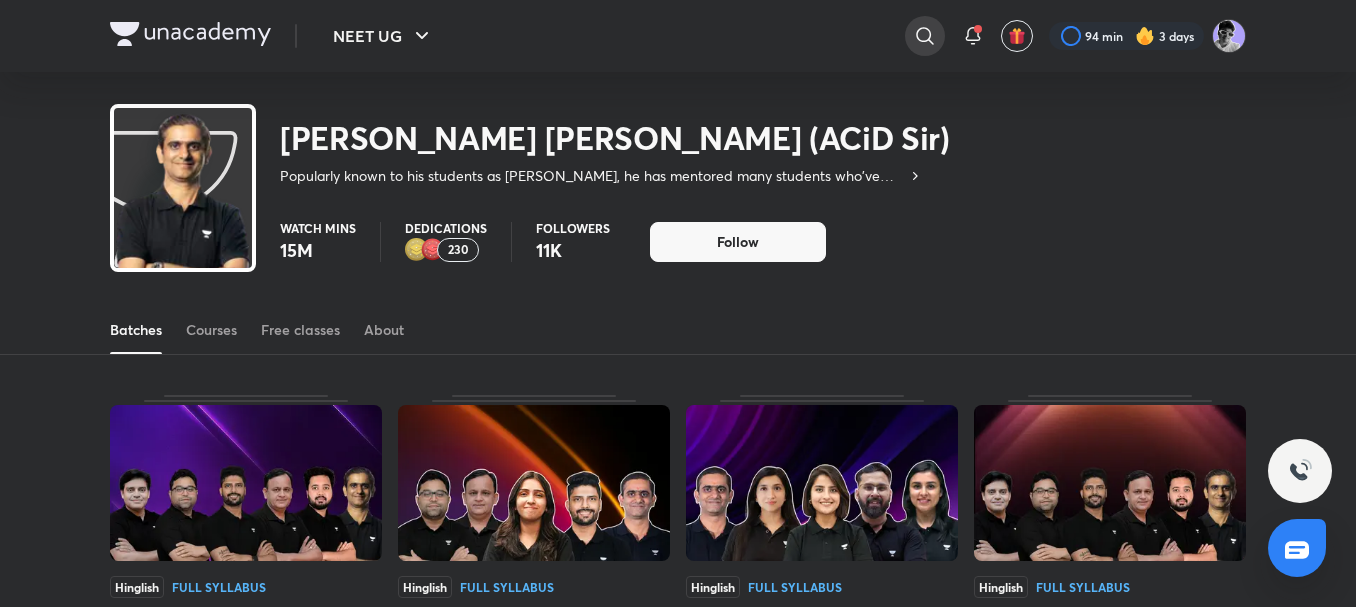 click 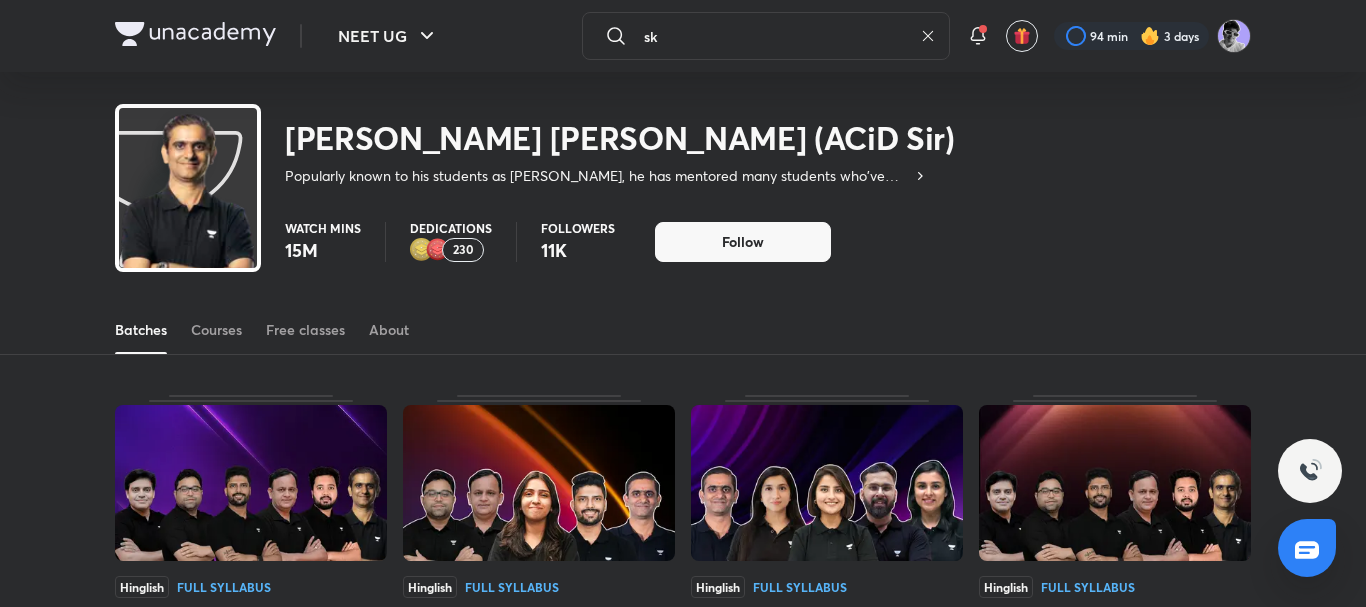 type on "s" 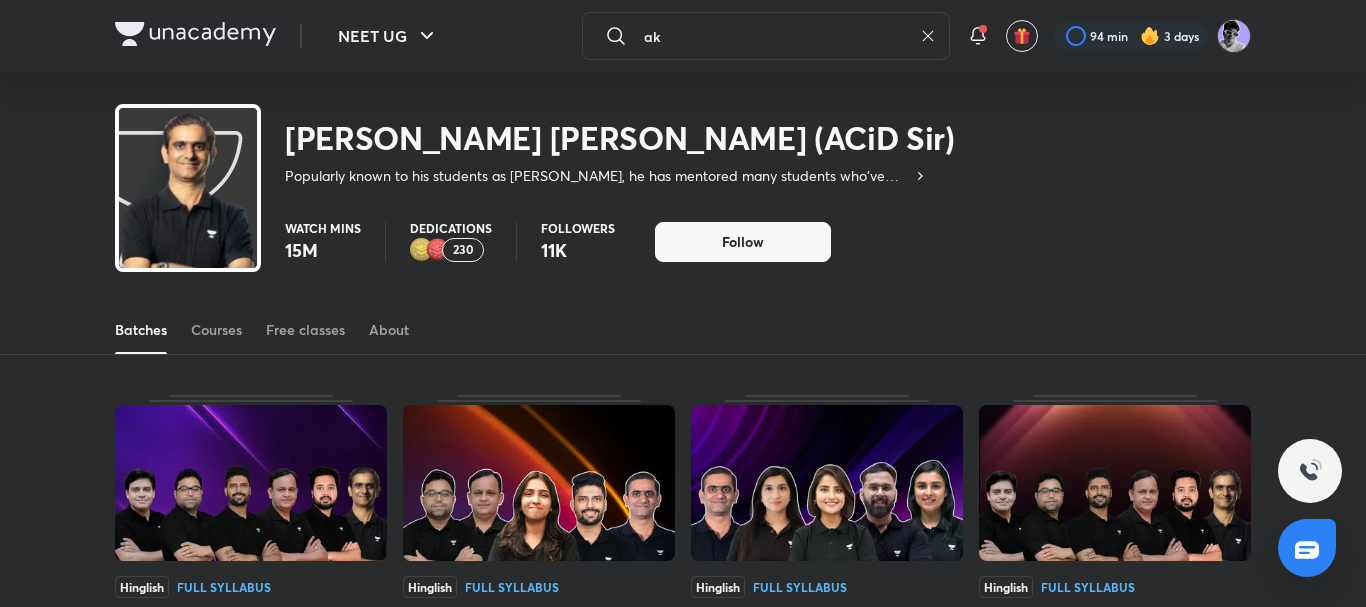 type on "a" 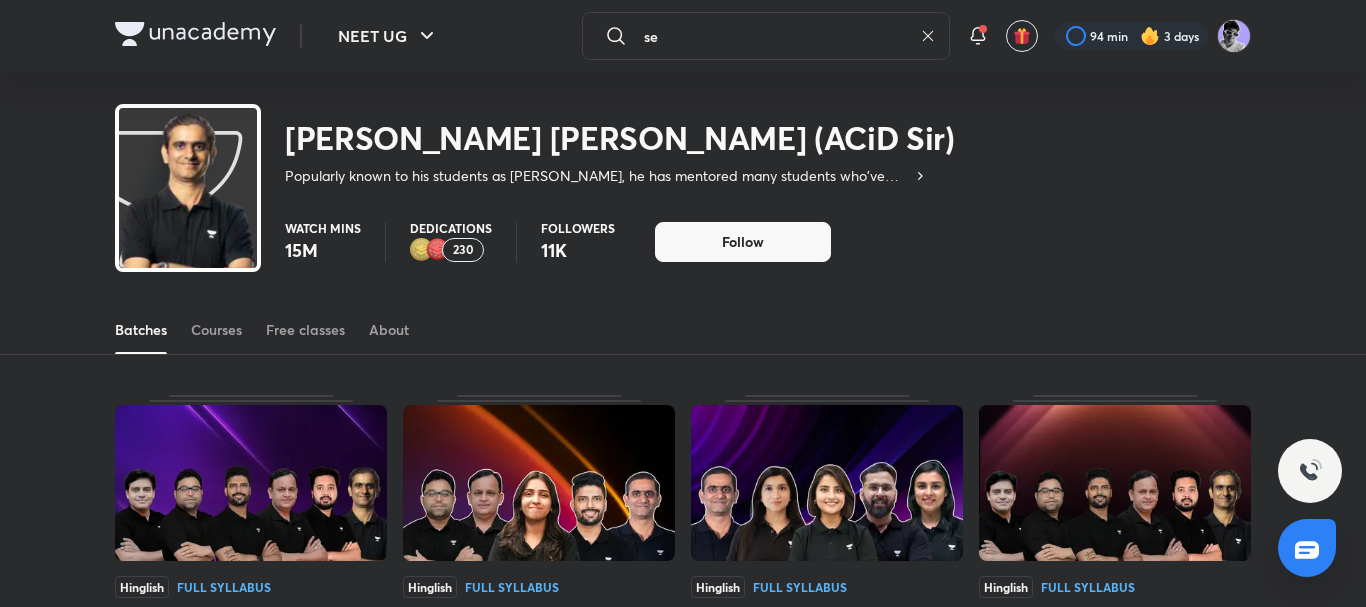 type on "s" 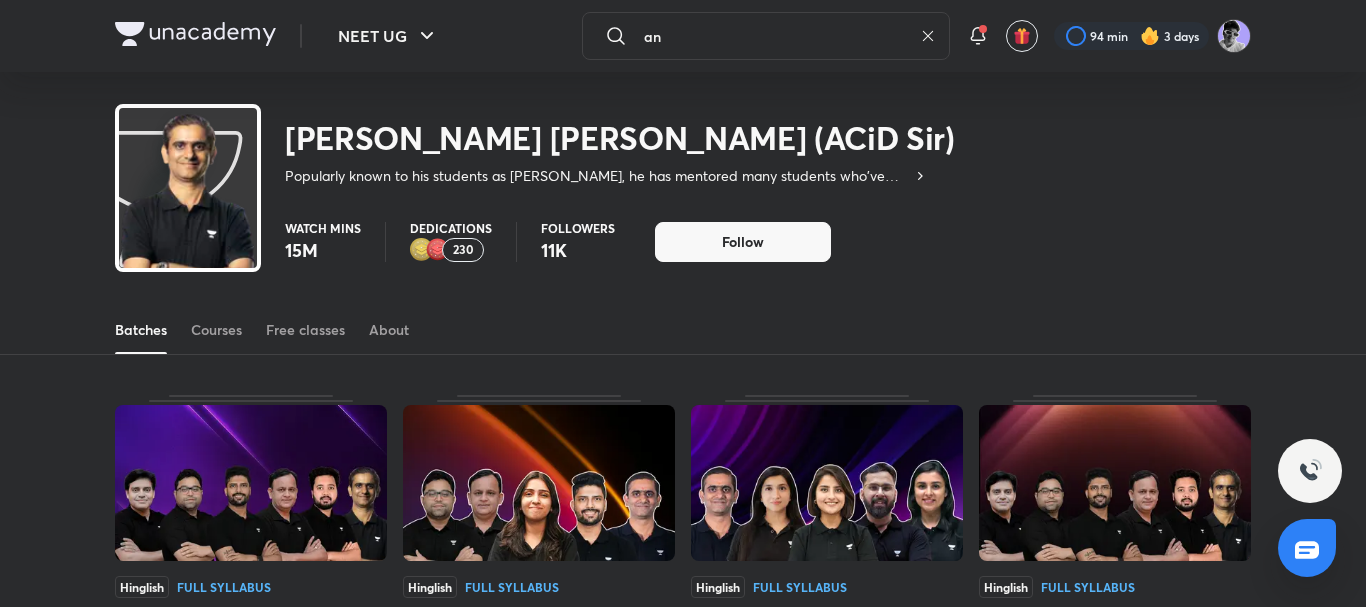 type on "a" 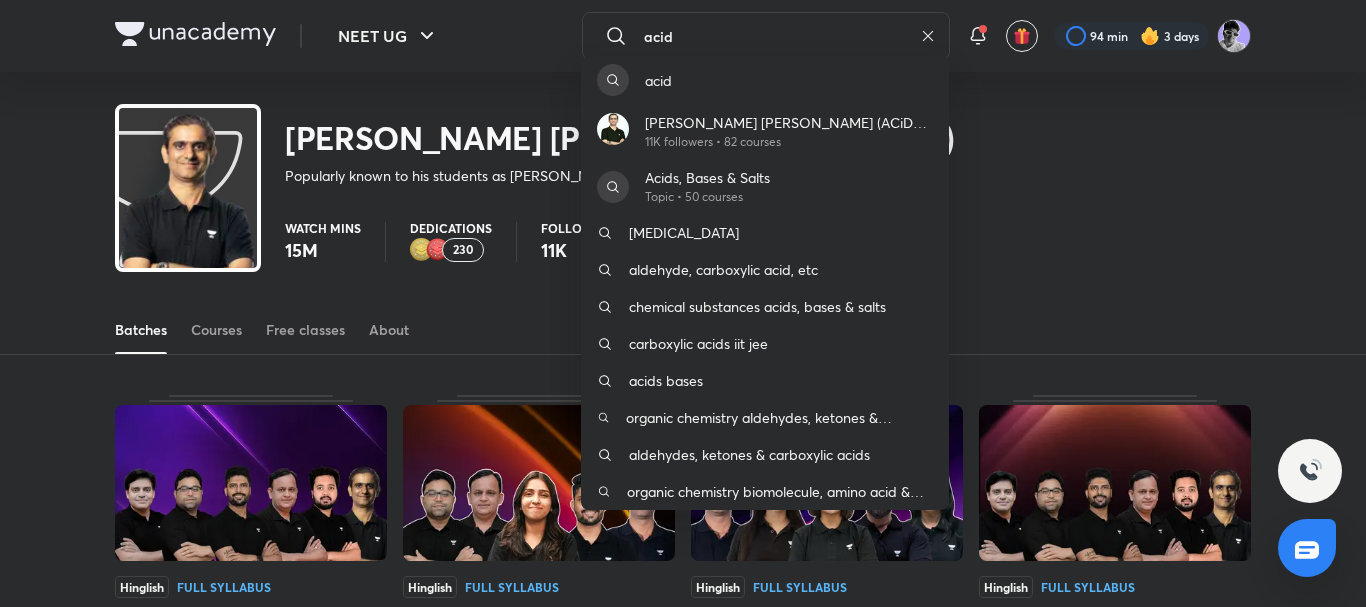 click on "acid Ajit [PERSON_NAME] (ACiD Sir) 11K followers • 82 courses Acids, Bases & Salts Topic • 50 courses [MEDICAL_DATA] aldehyde, carboxylic acid, etc chemical substances acids, bases & salts carboxylic acids iit jee acids bases organic chemistry aldehydes, ketones & carboxylic acids aldehydes, ketones & carboxylic acids organic chemistry biomolecule, amino acid & protein" at bounding box center (683, 303) 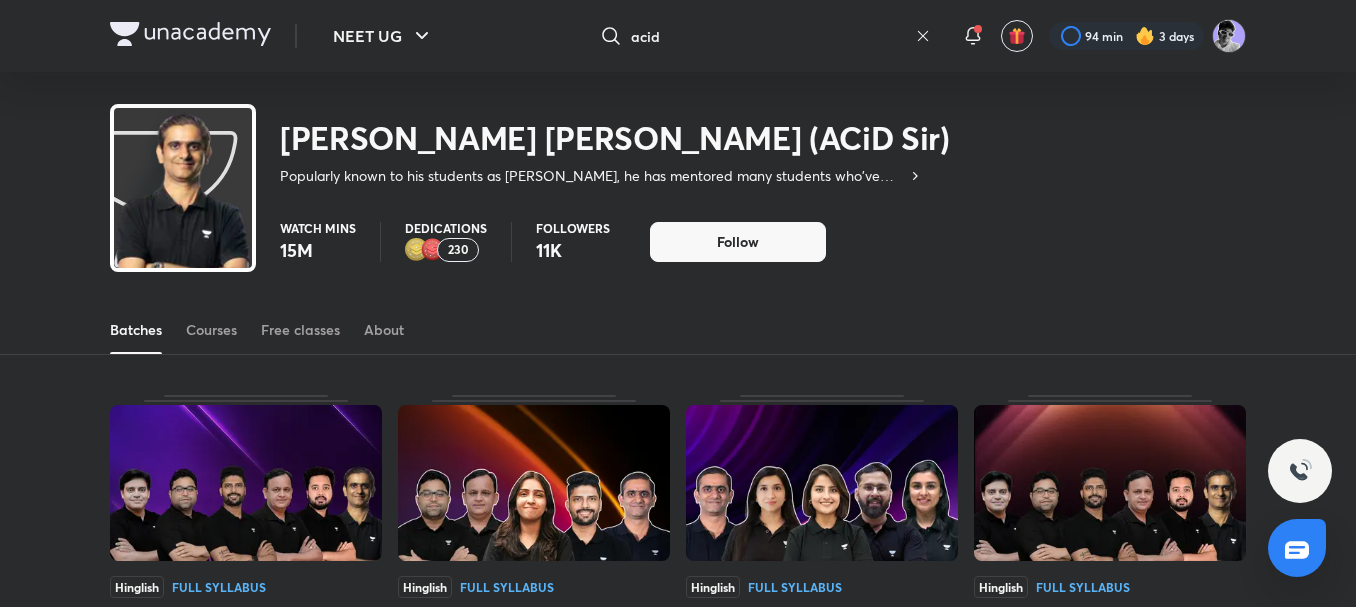 click on "acid" at bounding box center (769, 36) 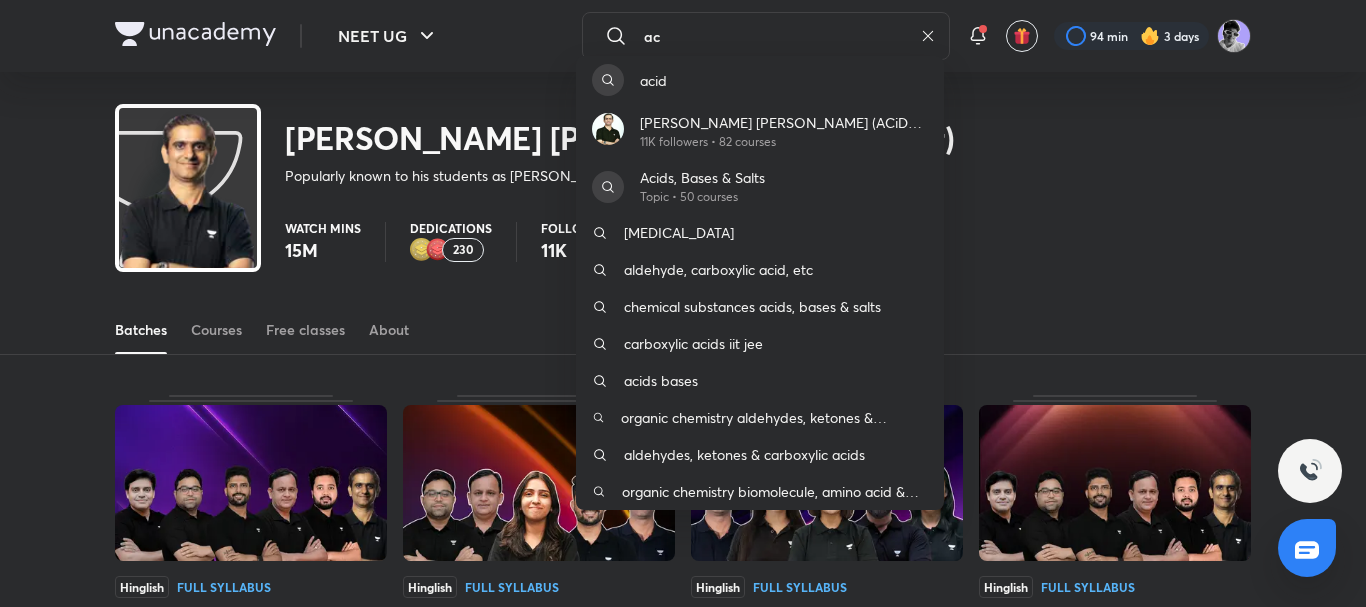 type on "a" 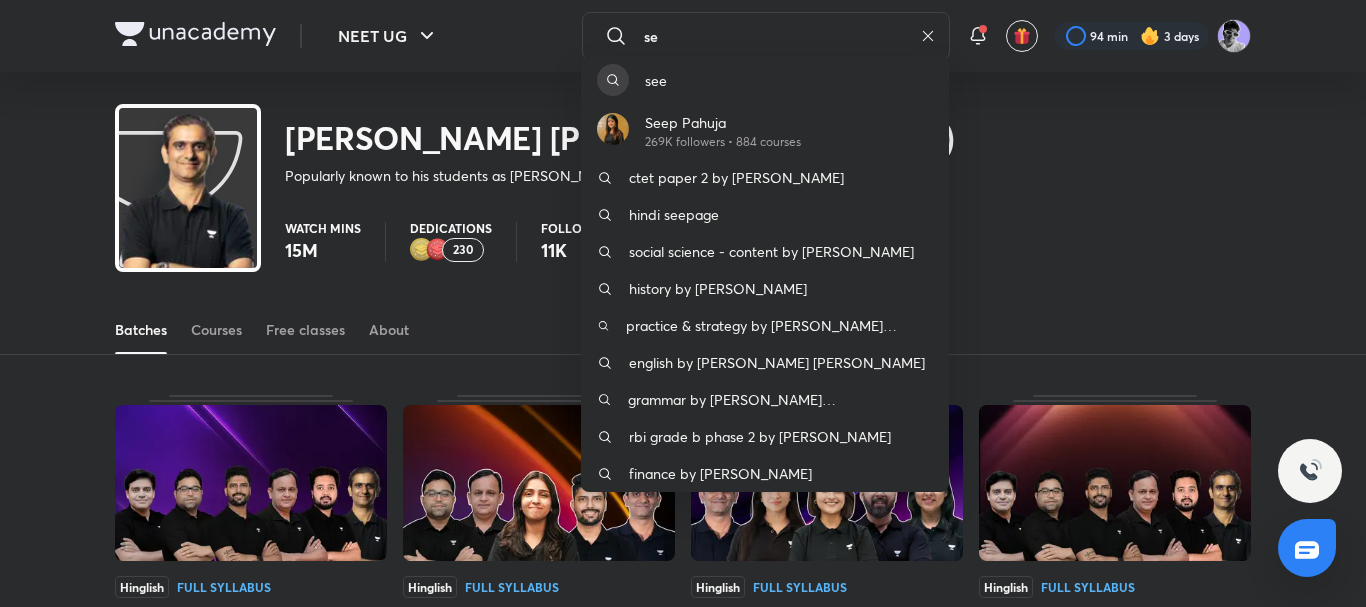 type on "s" 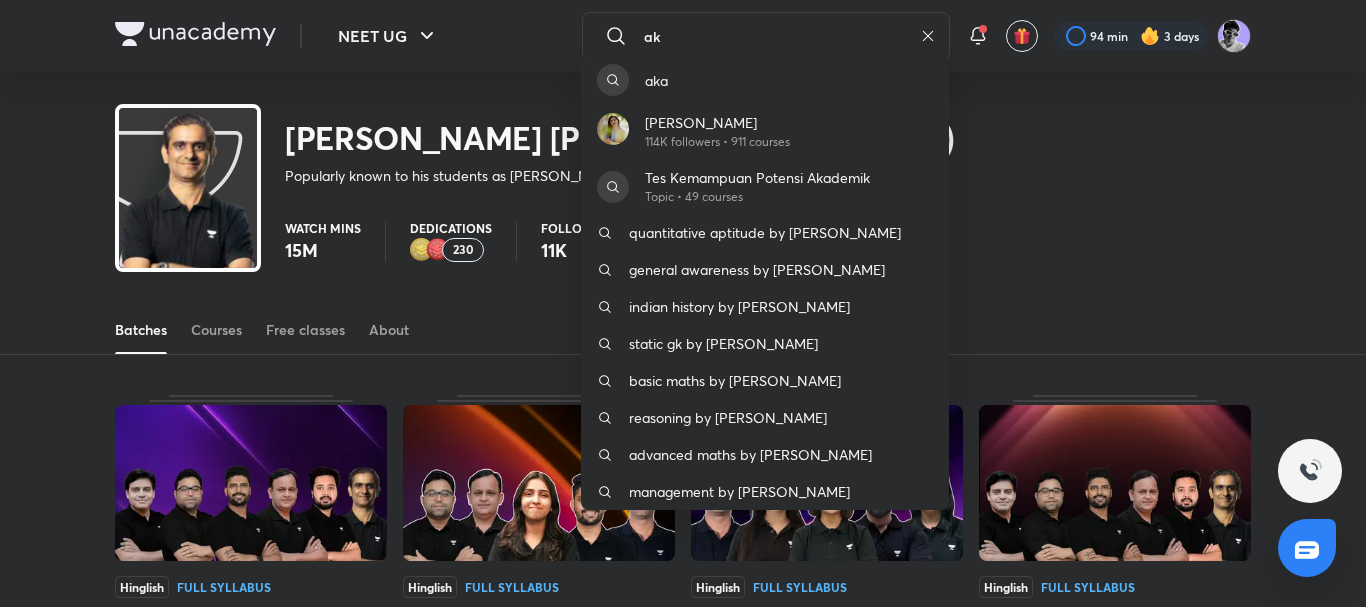 type on "a" 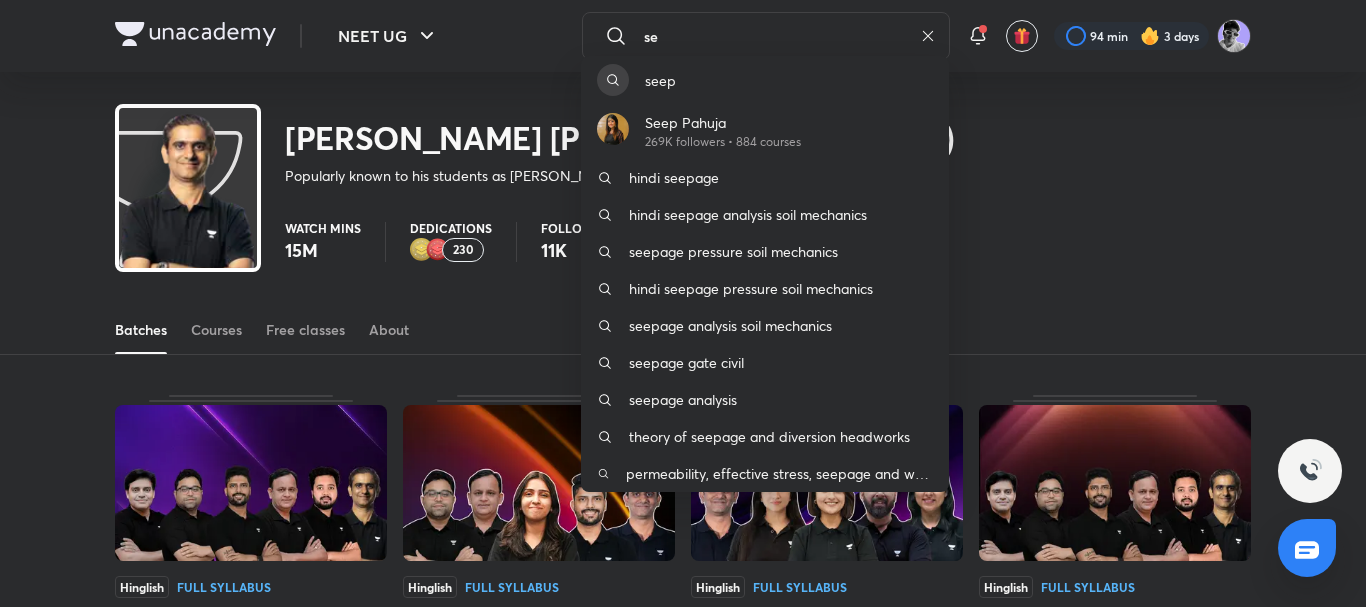 type on "s" 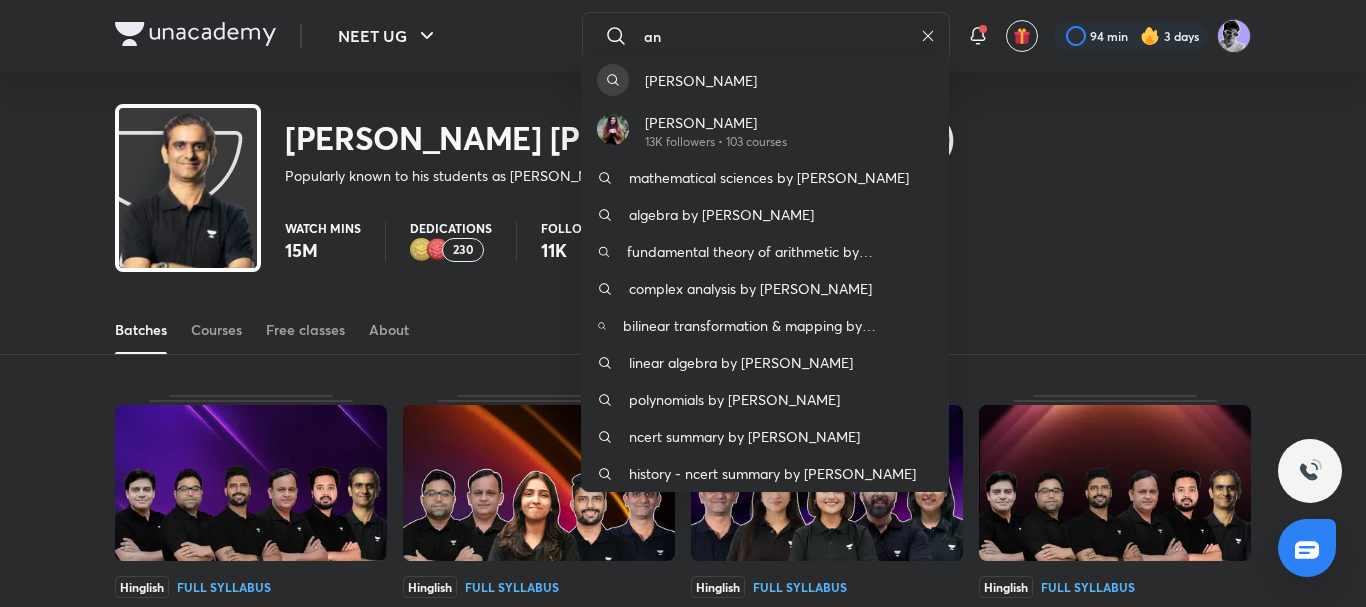 type on "a" 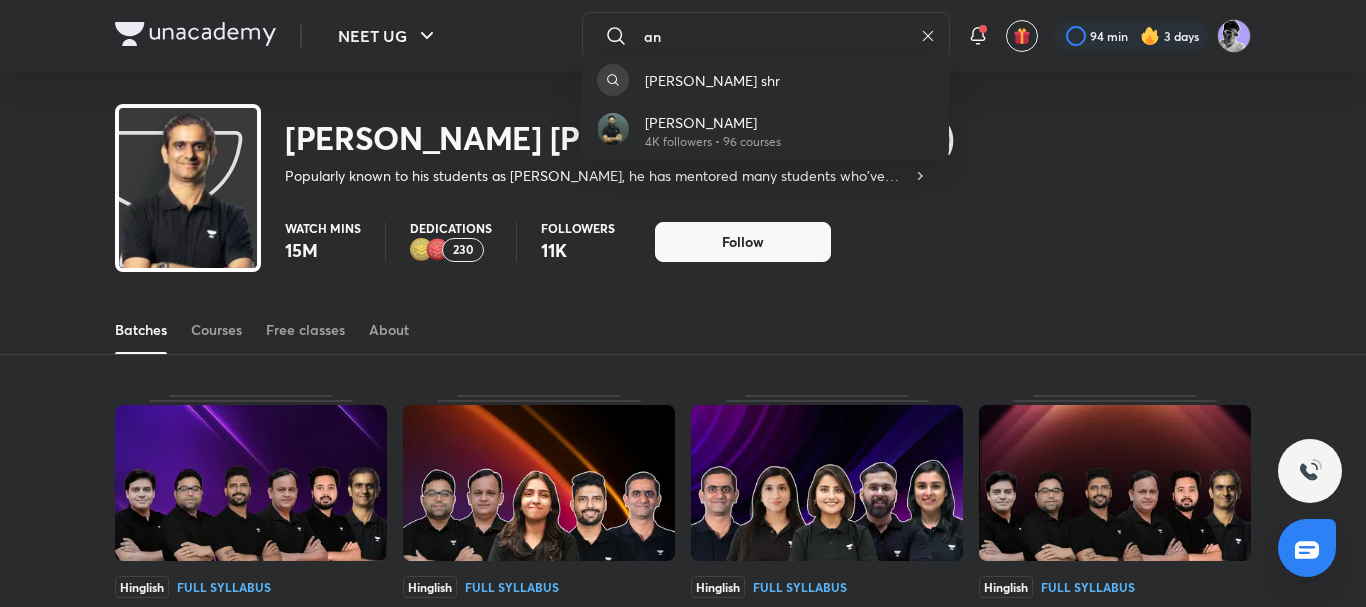type on "a" 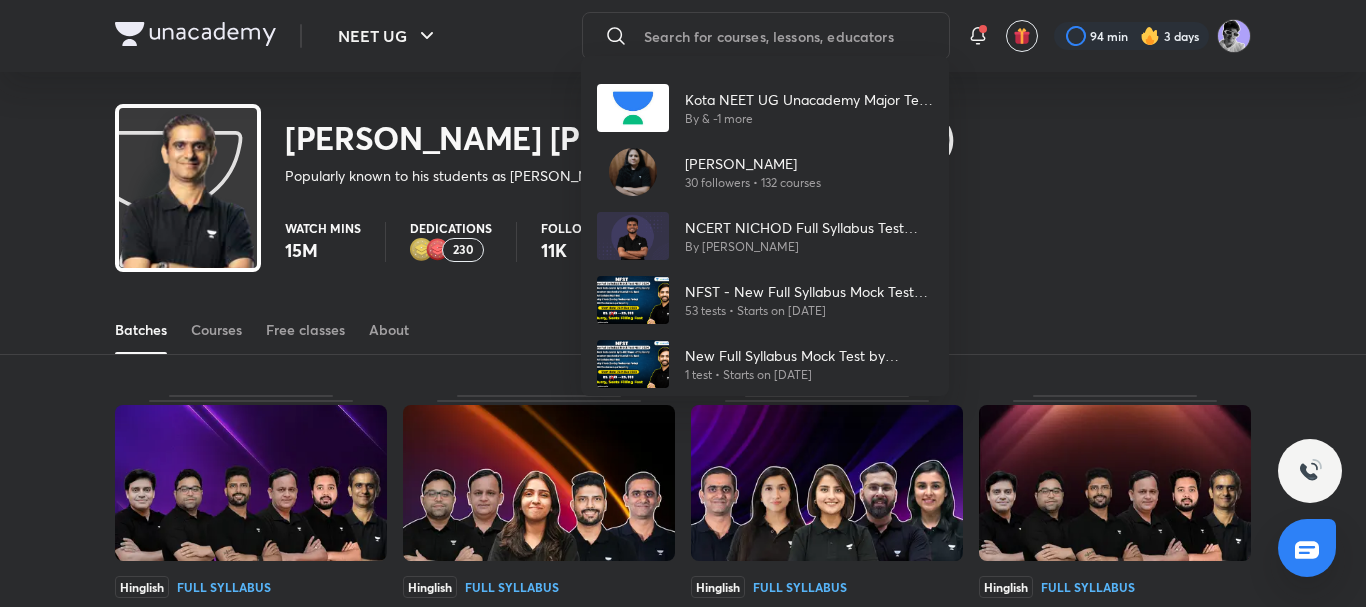 type 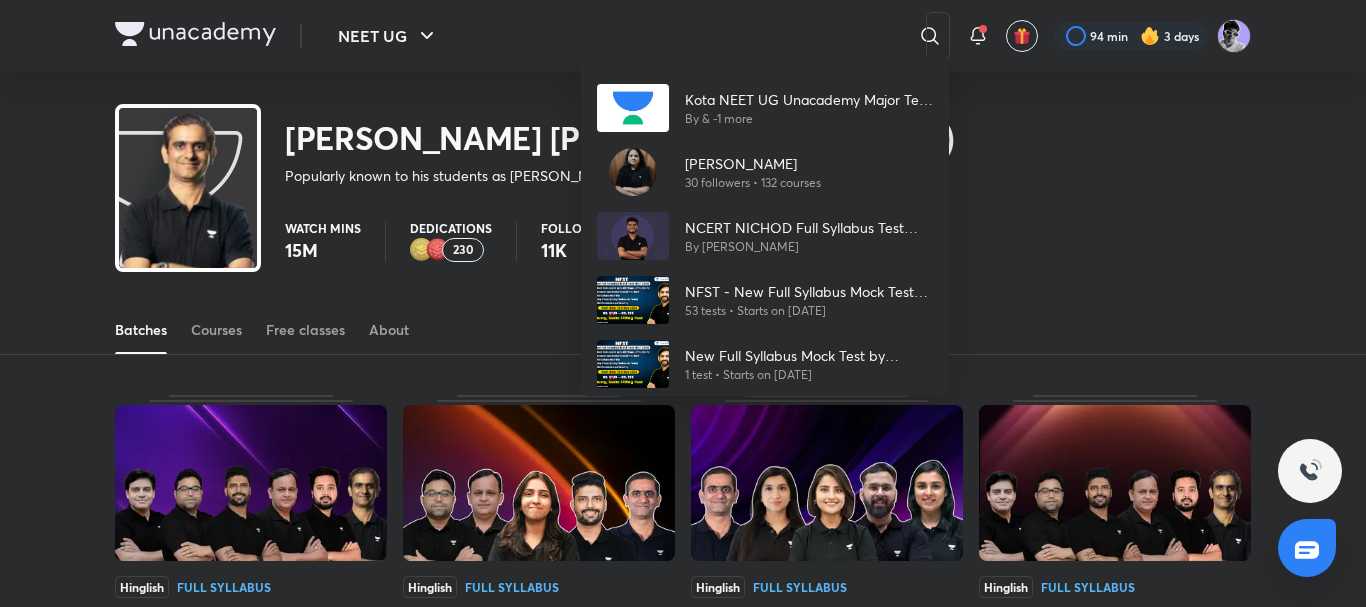 click on "Kota NEET UG Unacademy Major Test Series (2025) By   & -1 more [PERSON_NAME] 30 followers • 132 courses NCERT NICHOD Full Syllabus Test Series - FST By [PERSON_NAME] NFST - New Full Syllabus Mock Test by [PERSON_NAME] 53 tests • Starts on [DATE] New Full Syllabus Mock Test by [PERSON_NAME] 1 test • Starts on [DATE]" at bounding box center (683, 303) 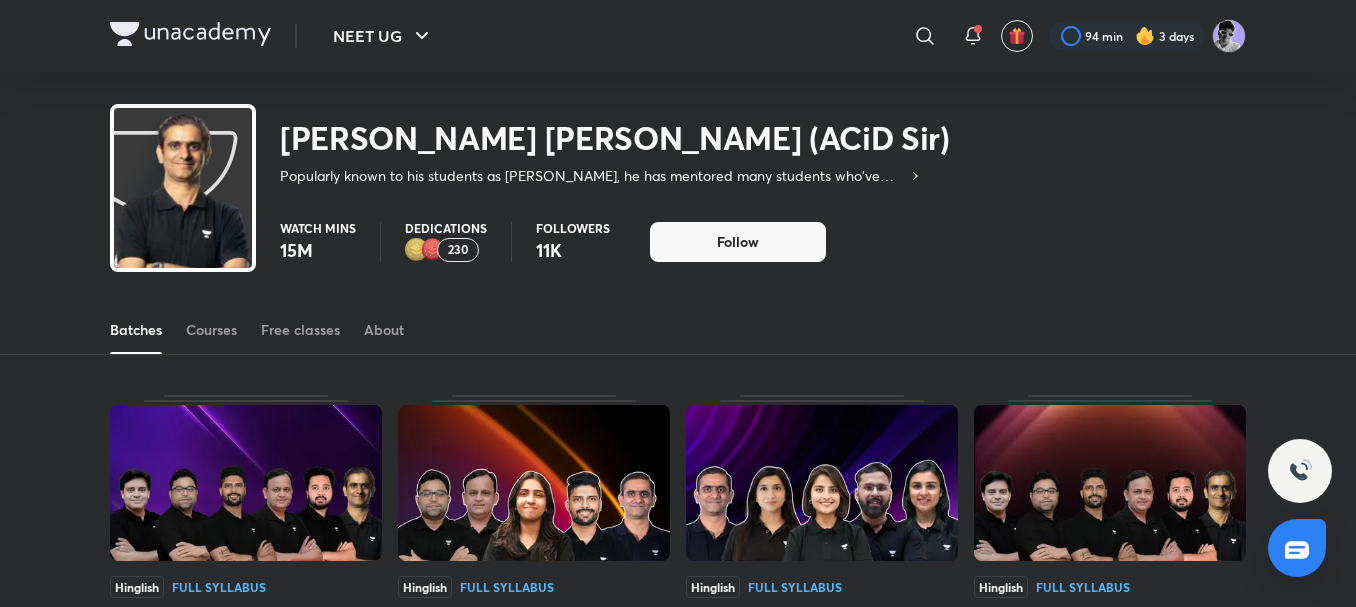 click on "Watch mins 15M Dedications 230 Followers 11K Follow" at bounding box center [763, 242] 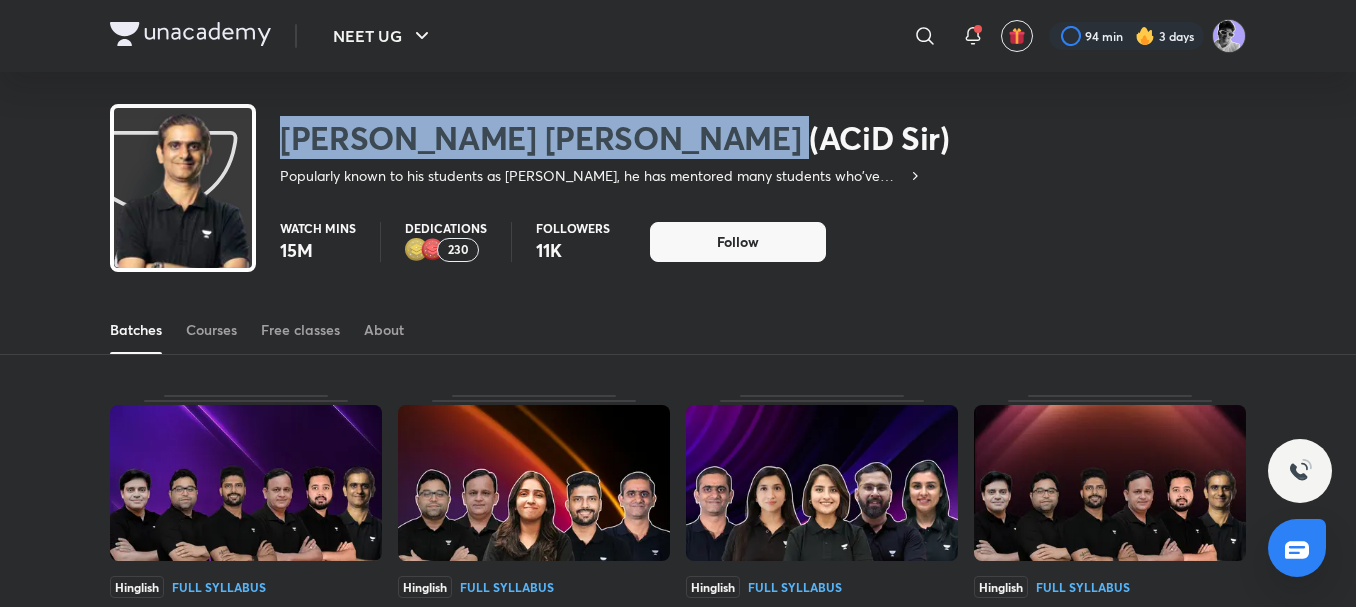 drag, startPoint x: 281, startPoint y: 147, endPoint x: 695, endPoint y: 147, distance: 414 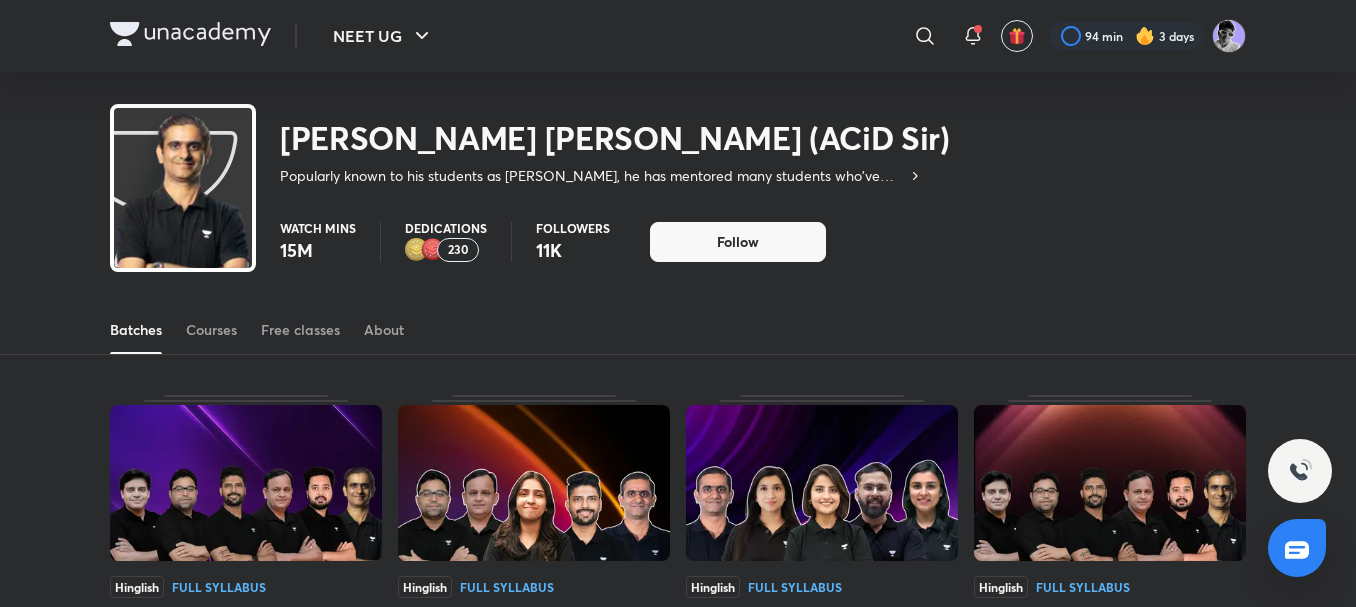 click on "[PERSON_NAME] [PERSON_NAME] (ACiD Sir)" at bounding box center [615, 138] 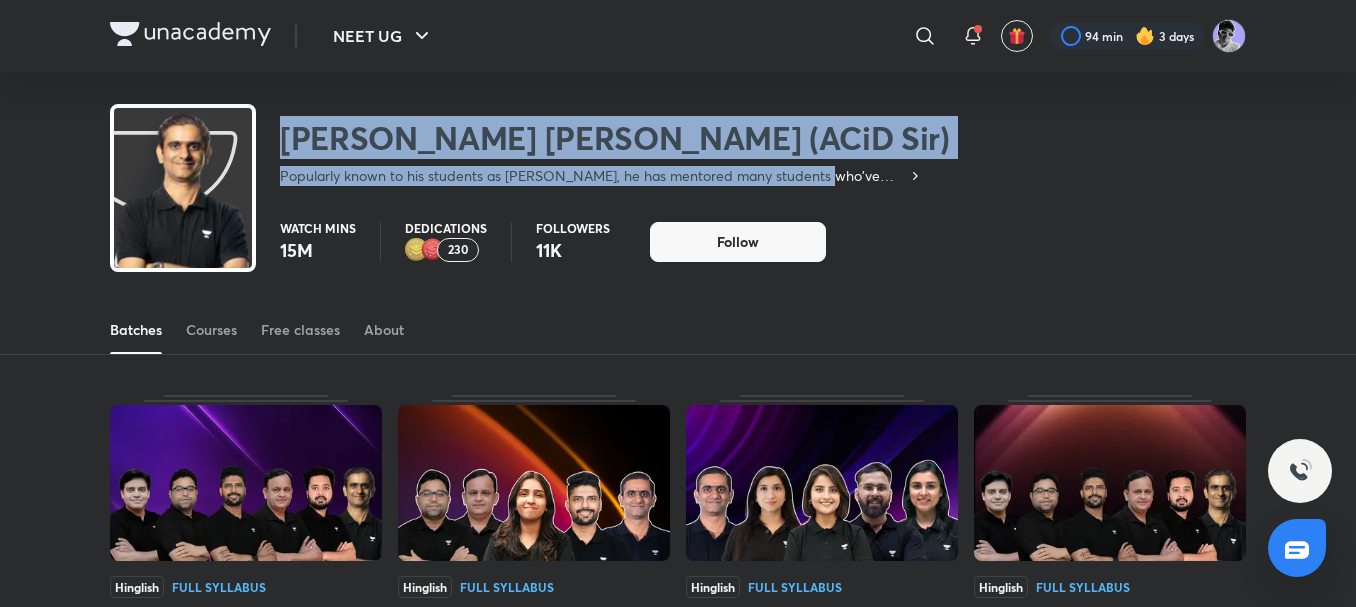 drag, startPoint x: 286, startPoint y: 137, endPoint x: 809, endPoint y: 164, distance: 523.6965 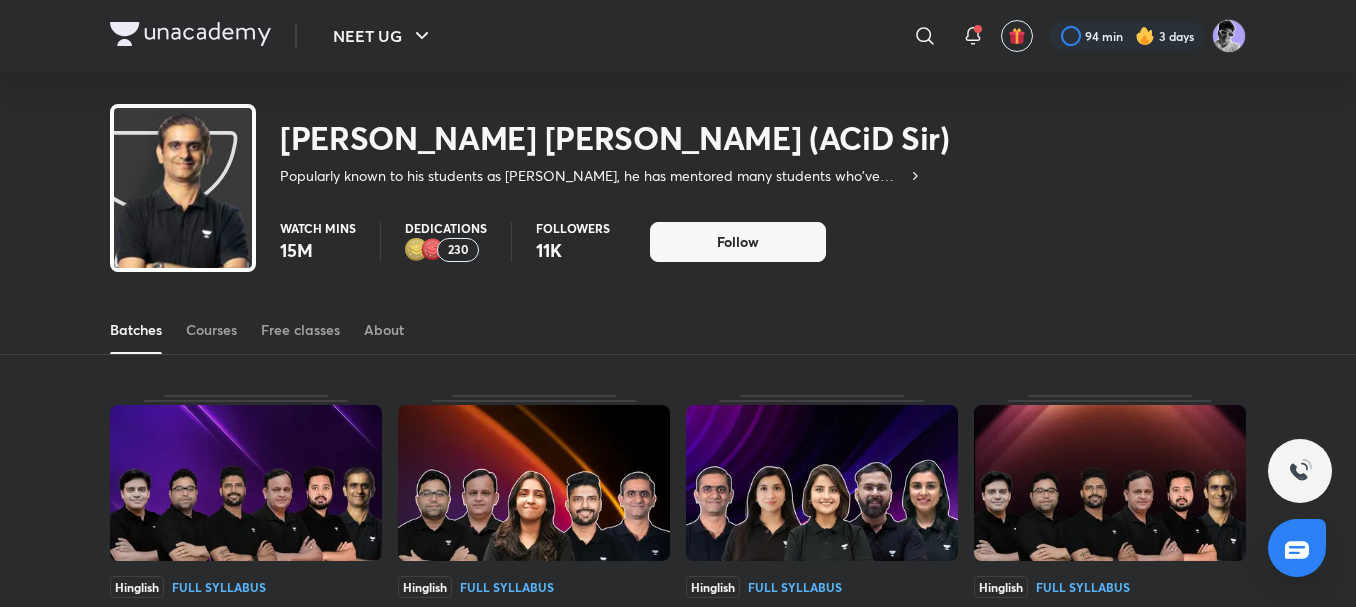 click on "230" at bounding box center [458, 250] 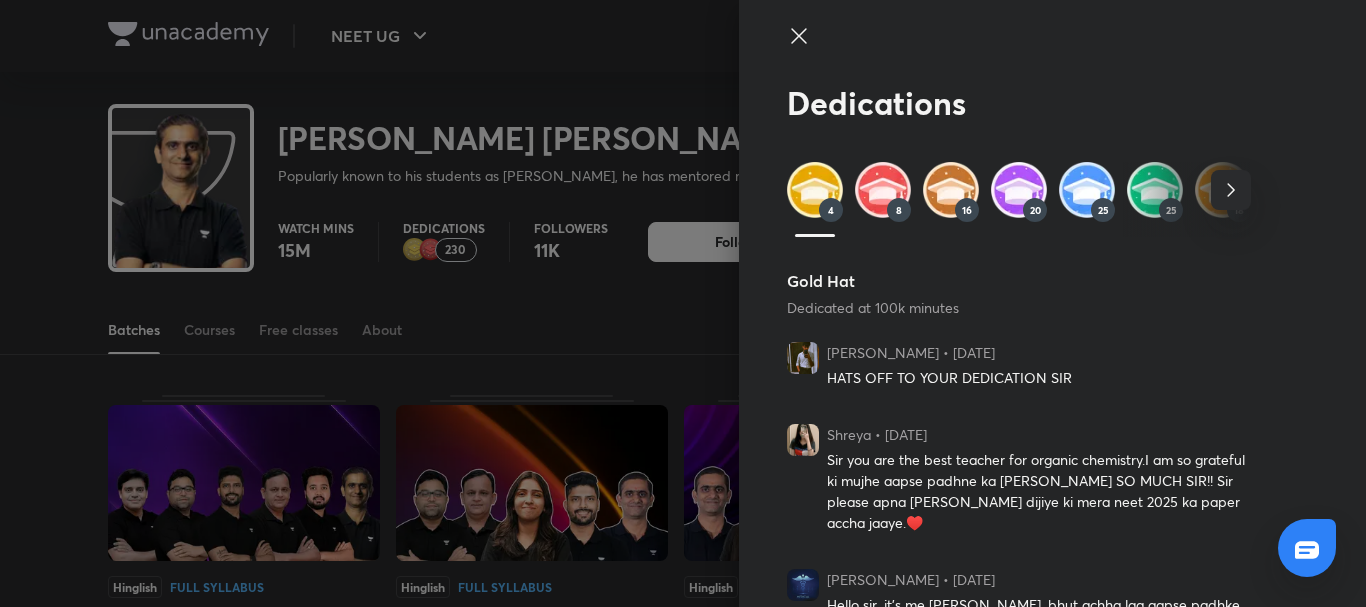 click on "4" at bounding box center (831, 210) 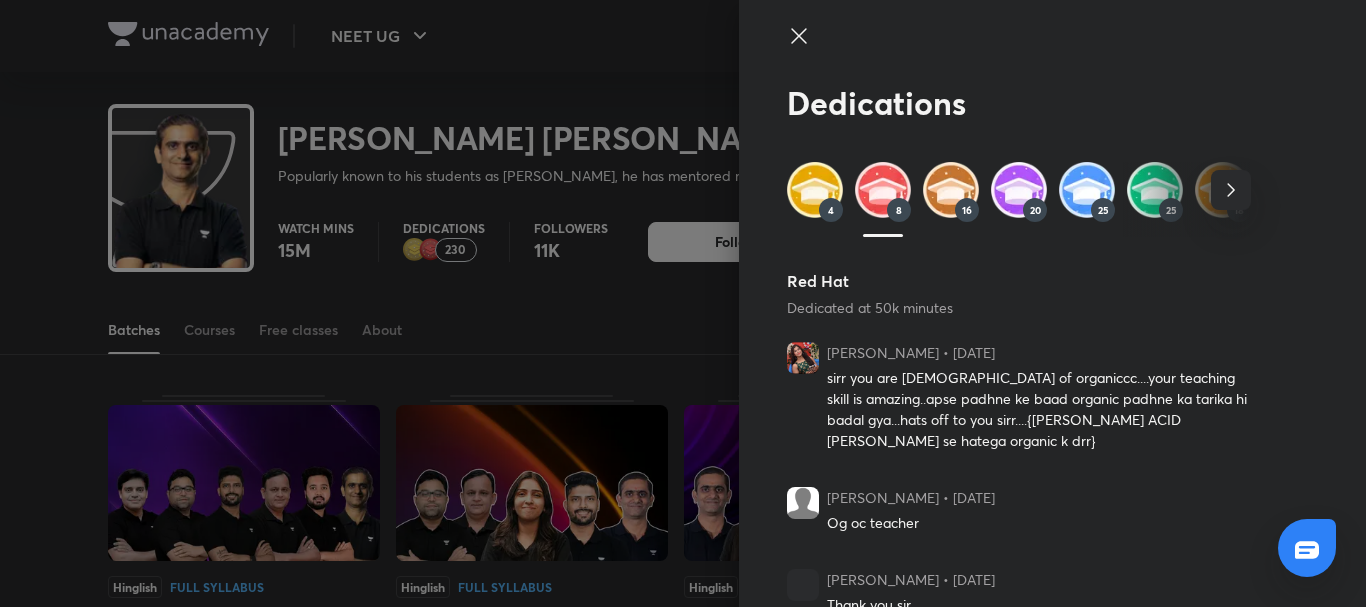 click at bounding box center [815, 190] 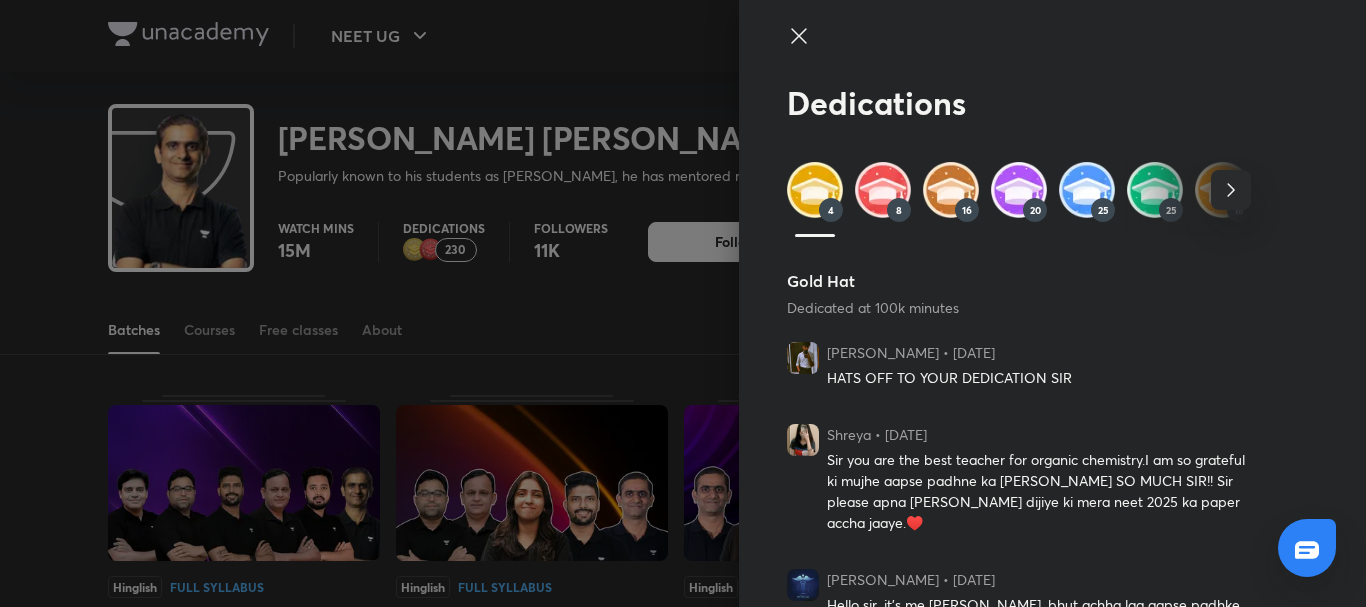 click on "4" at bounding box center (831, 210) 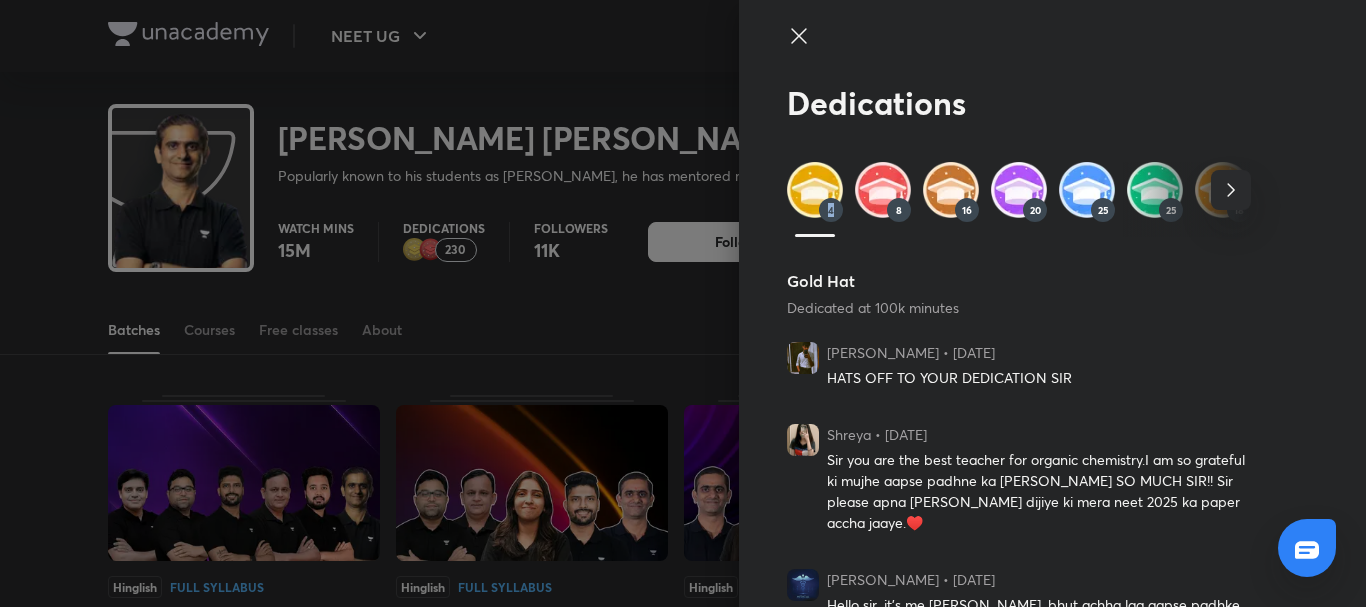 click on "4" at bounding box center (831, 210) 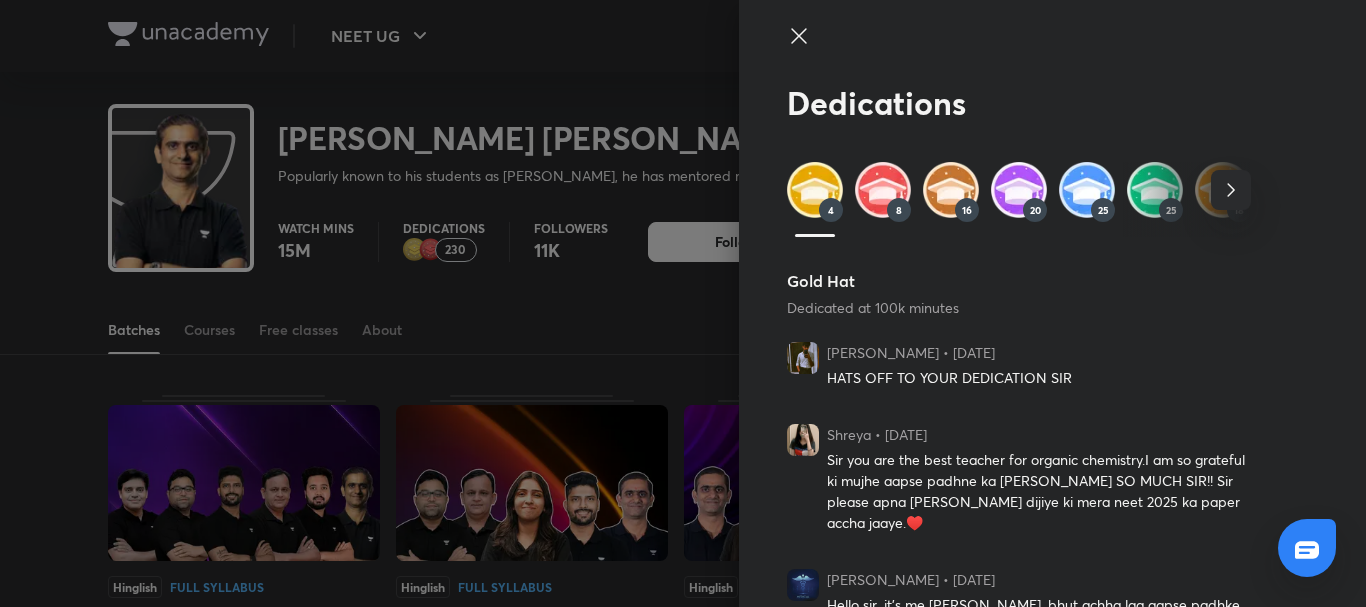 click 